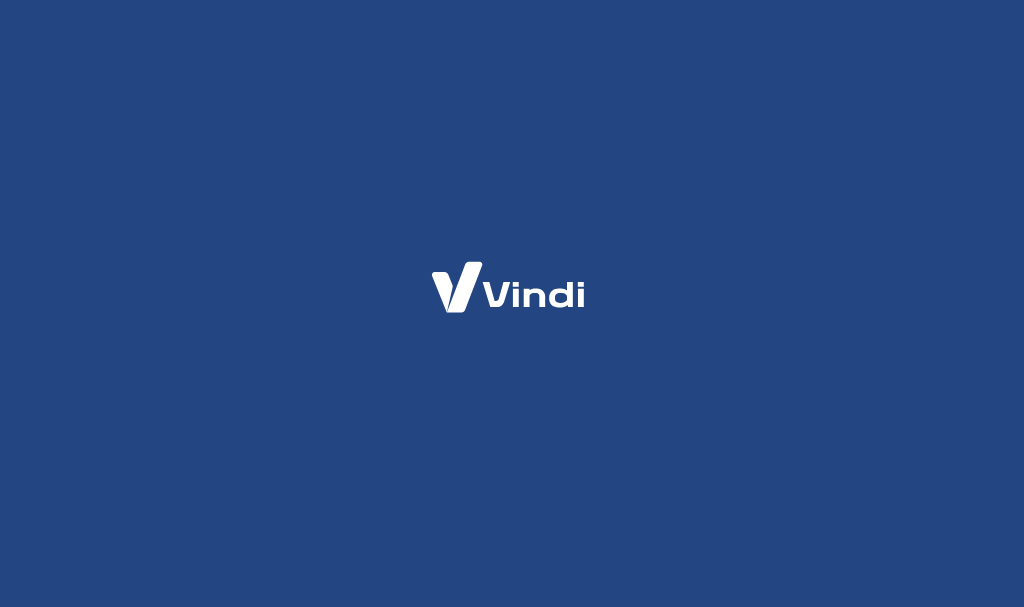 scroll, scrollTop: 0, scrollLeft: 0, axis: both 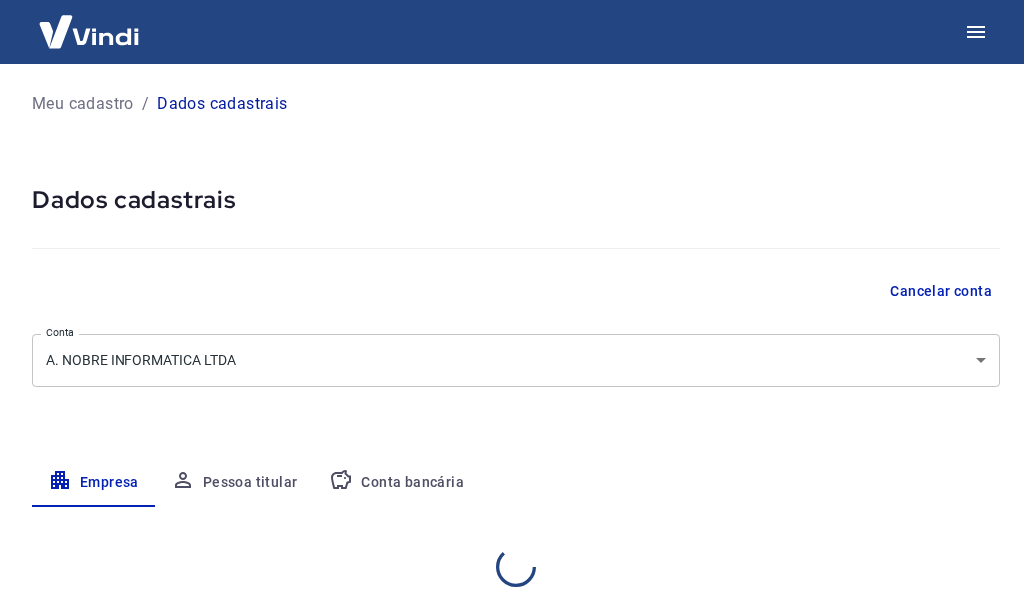 select on "PR" 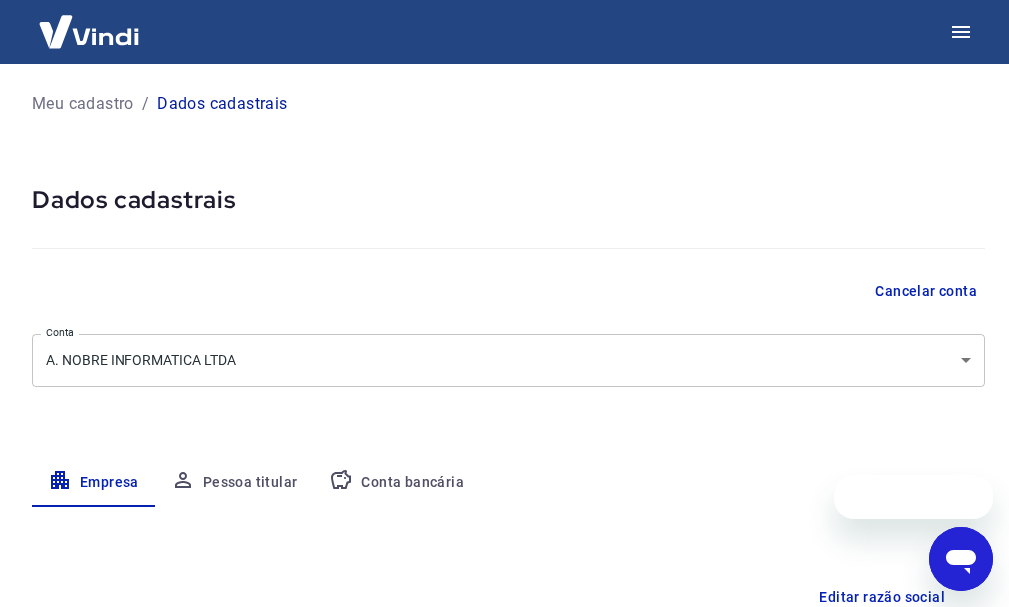 scroll, scrollTop: 0, scrollLeft: 0, axis: both 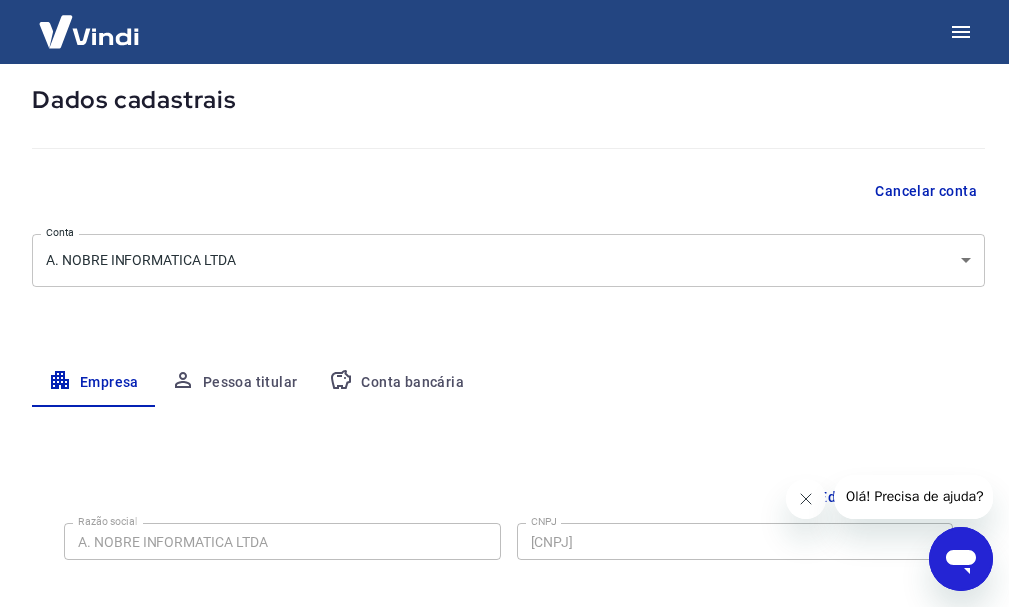 click on "Meu cadastro / Dados cadastrais Dados cadastrais Cancelar conta Conta A. NOBRE INFORMATICA LTDA [object Object] Conta Empresa Pessoa titular Conta bancária Editar razão social Razão social A. NOBRE INFORMATICA LTDA Razão social CNPJ 09.415.178/0001-78 CNPJ Endereço da empresa Editar endereço CEP 87040-360 CEP Rua Avenida Tuiuti Rua Número 2815 Número Complemento Complemento Bairro Jardim Pinheiros Bairro Cidade Maringá Cidade Estado Acre Alagoas Amapá Amazonas Bahia Ceará Distrito Federal Espírito Santo Goiás Maranhão Mato Grosso Mato Grosso do Sul Minas Gerais Pará Paraíba Paraná Pernambuco Piauí Rio de Janeiro Rio Grande do Norte Rio Grande do Sul Rondônia Roraima Santa Catarina São Paulo Sergipe Tocantins Estado Dados da empresa Editar dados da empresa Nome fantasia Alessandro Nobre Nome fantasia Data de abertura da empresa 10/08/2008 Data de abertura da empresa Tipo de telefone Residencial Comercial Tipo de telefone Telefone (44) 99924-0219 Telefone 2025  ©   Vindi Pagamentos" at bounding box center [504, 203] 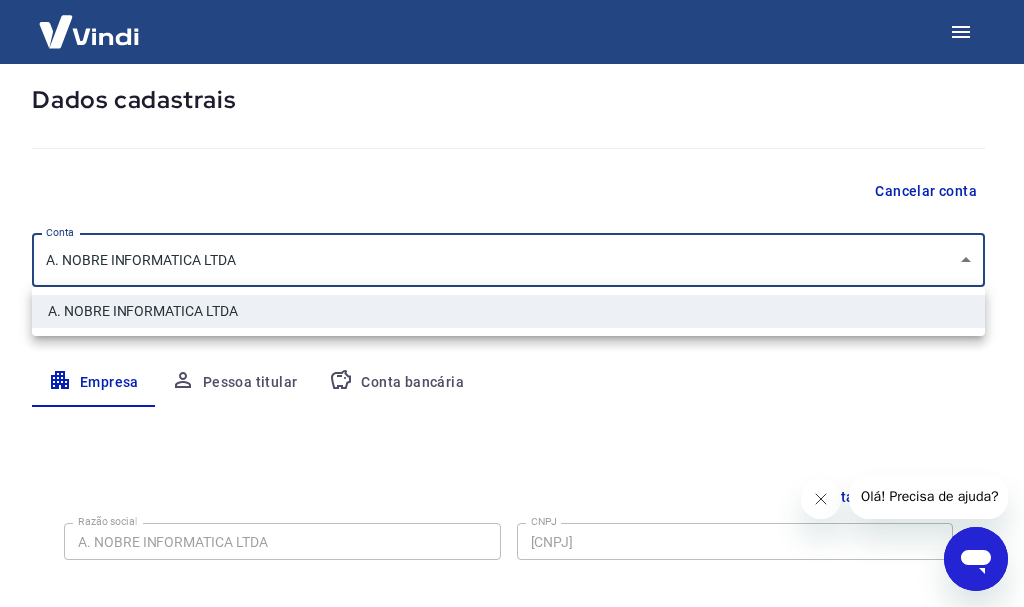 click at bounding box center [512, 303] 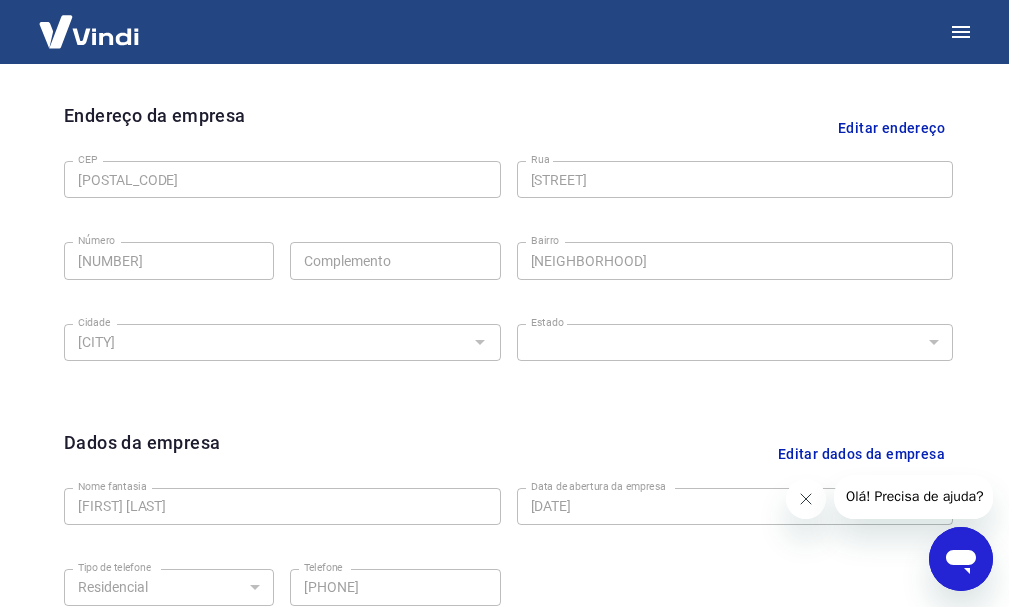 scroll, scrollTop: 835, scrollLeft: 0, axis: vertical 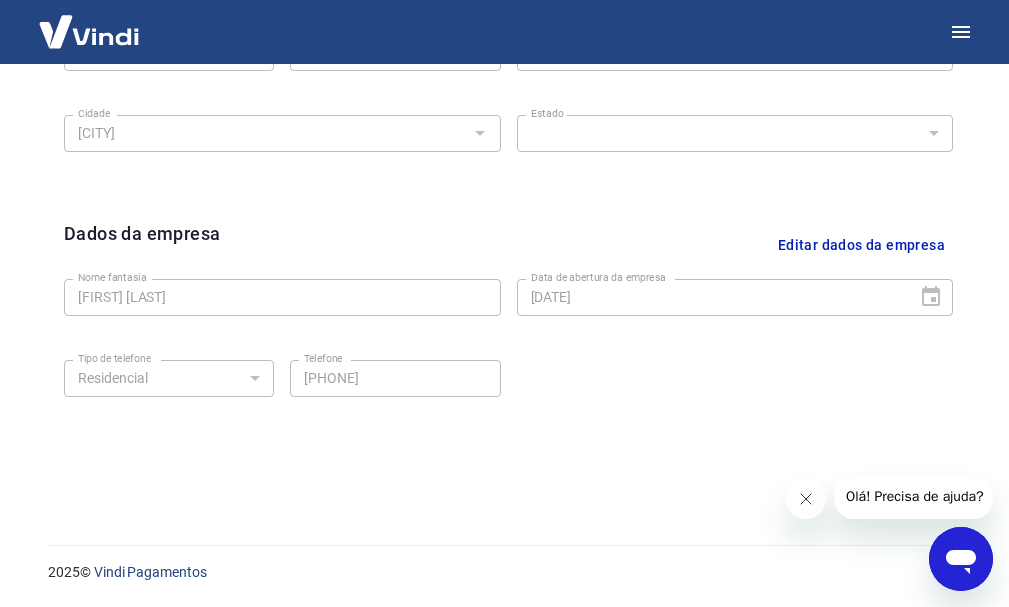 click at bounding box center [805, 499] 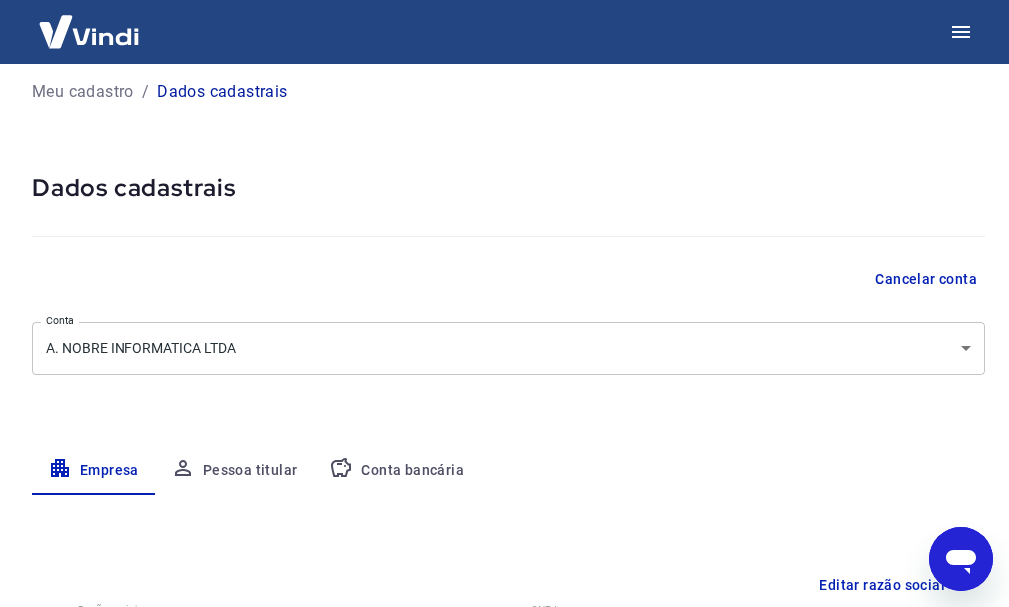 scroll, scrollTop: 0, scrollLeft: 0, axis: both 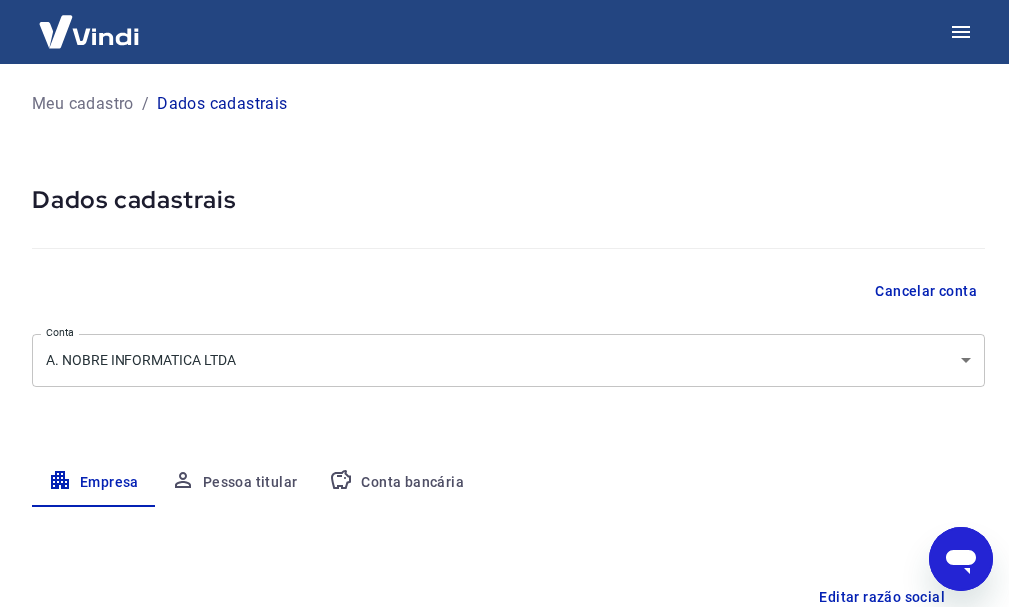 click 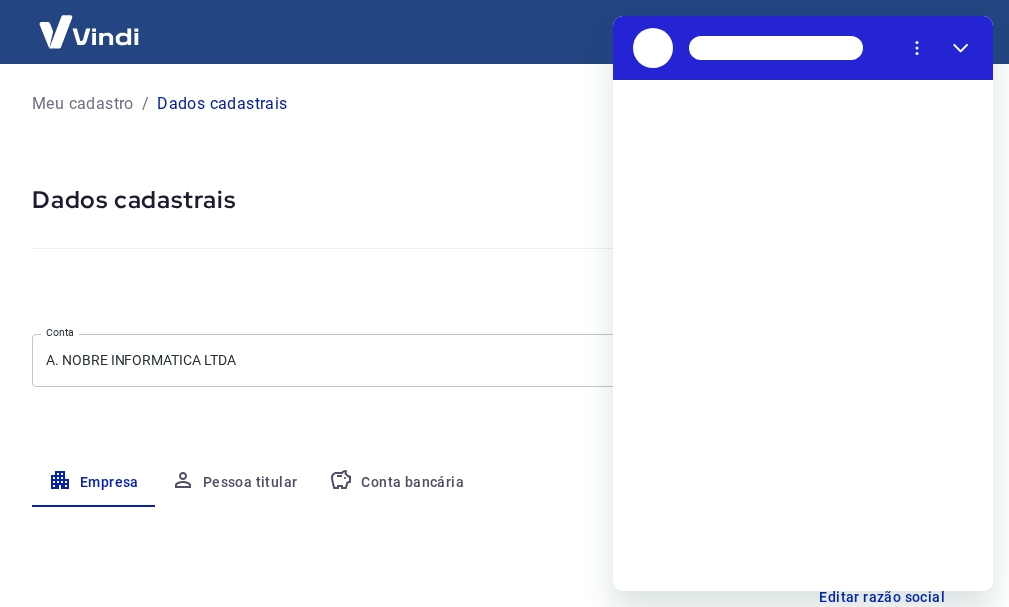 scroll, scrollTop: 0, scrollLeft: 0, axis: both 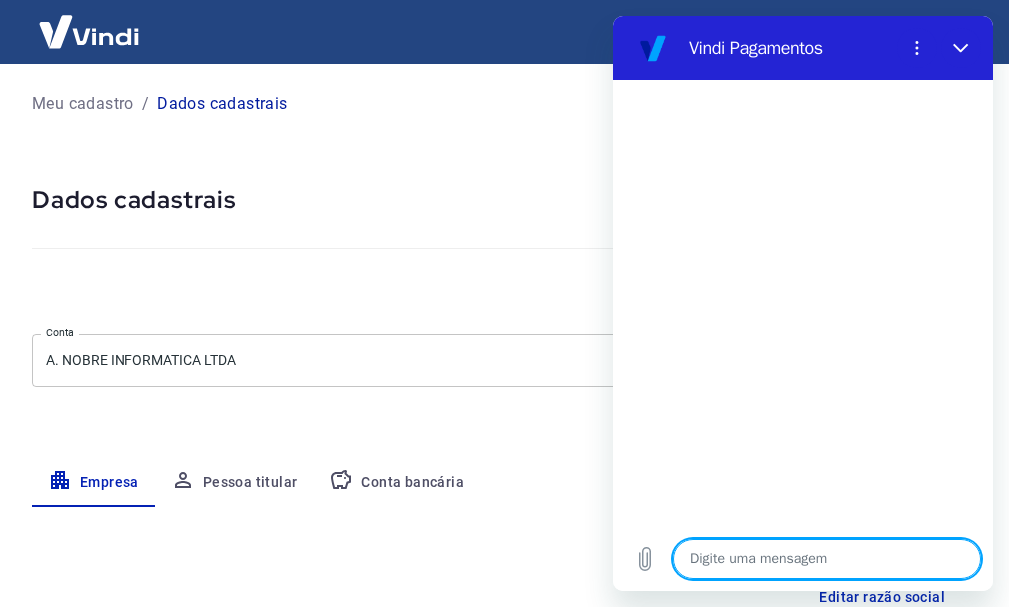 type on "x" 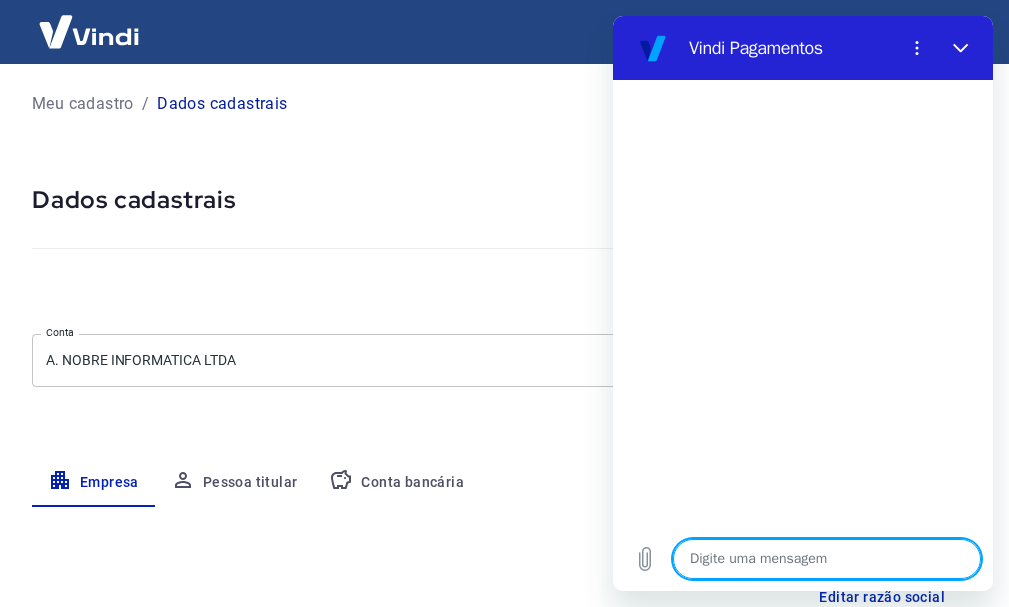 type on "O" 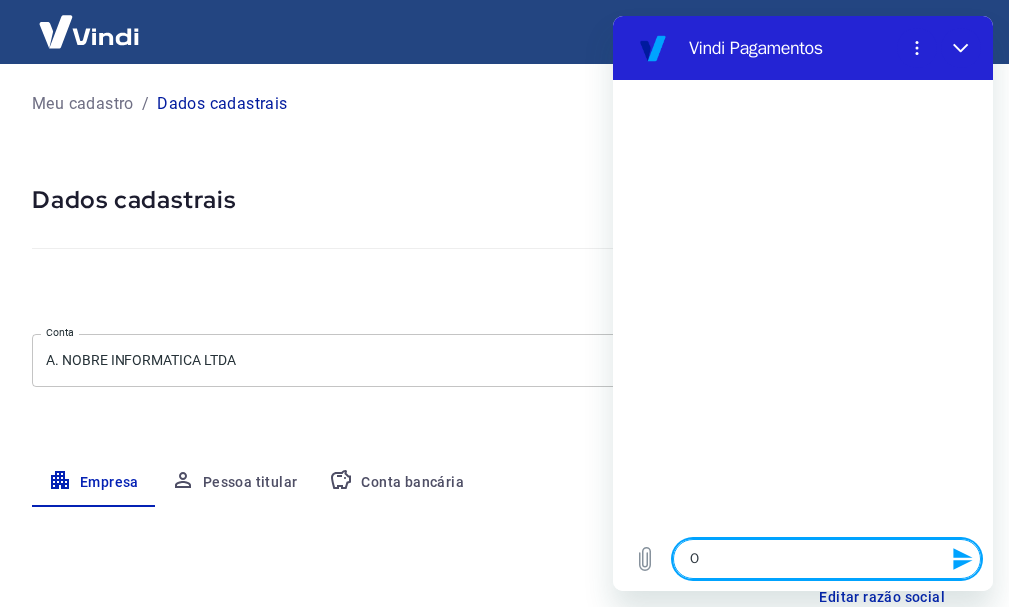type on "Ol" 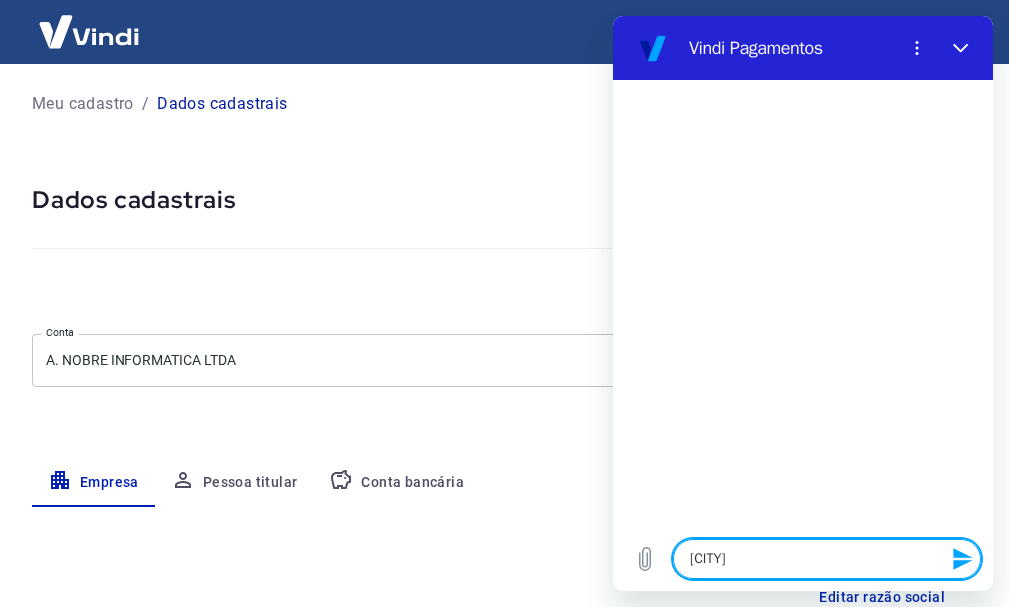 type on "Olá" 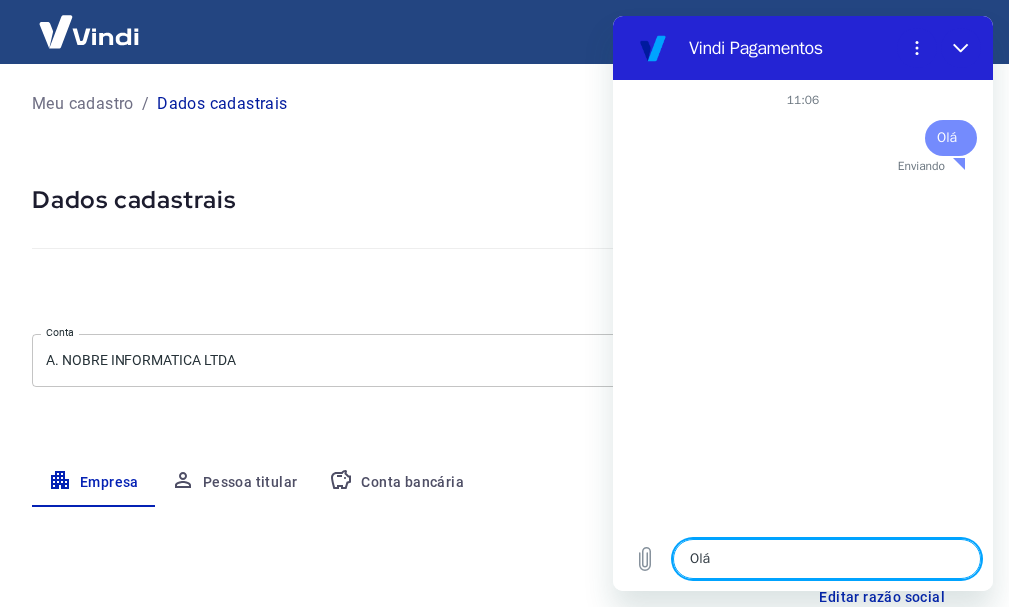 type 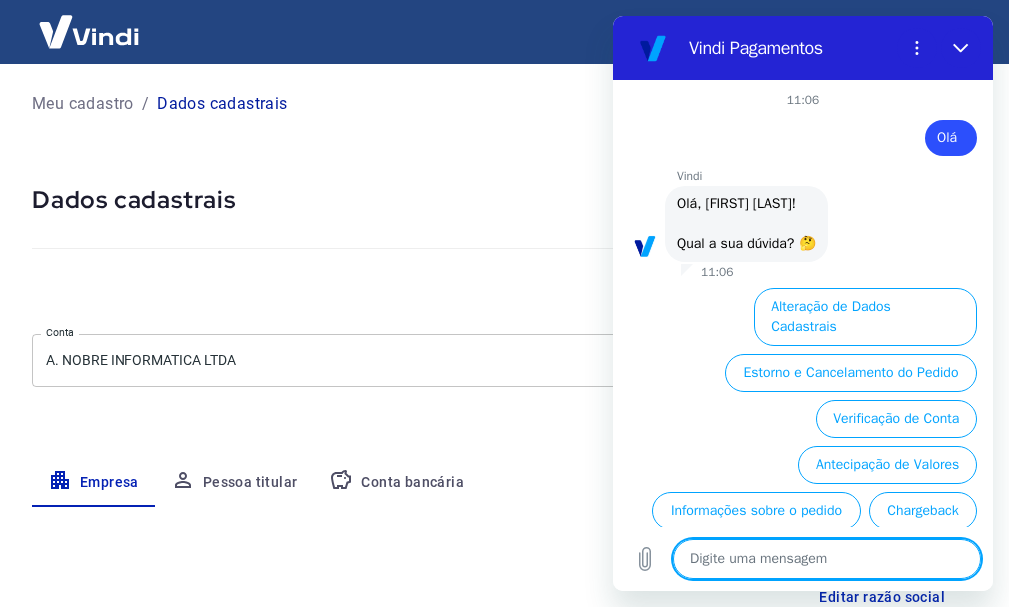 scroll, scrollTop: 126, scrollLeft: 0, axis: vertical 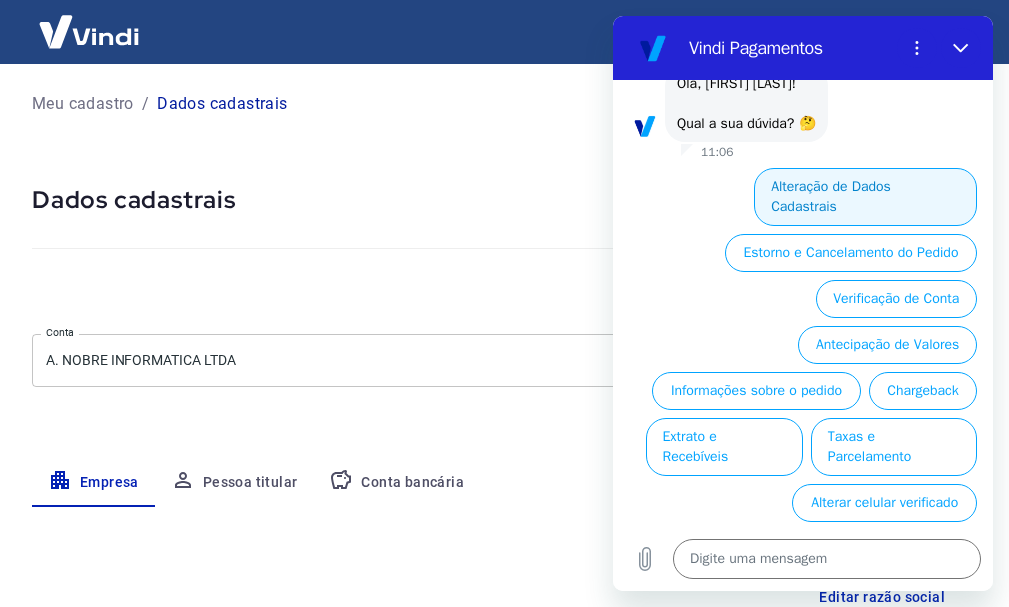 click on "Alteração de Dados Cadastrais" at bounding box center [865, 197] 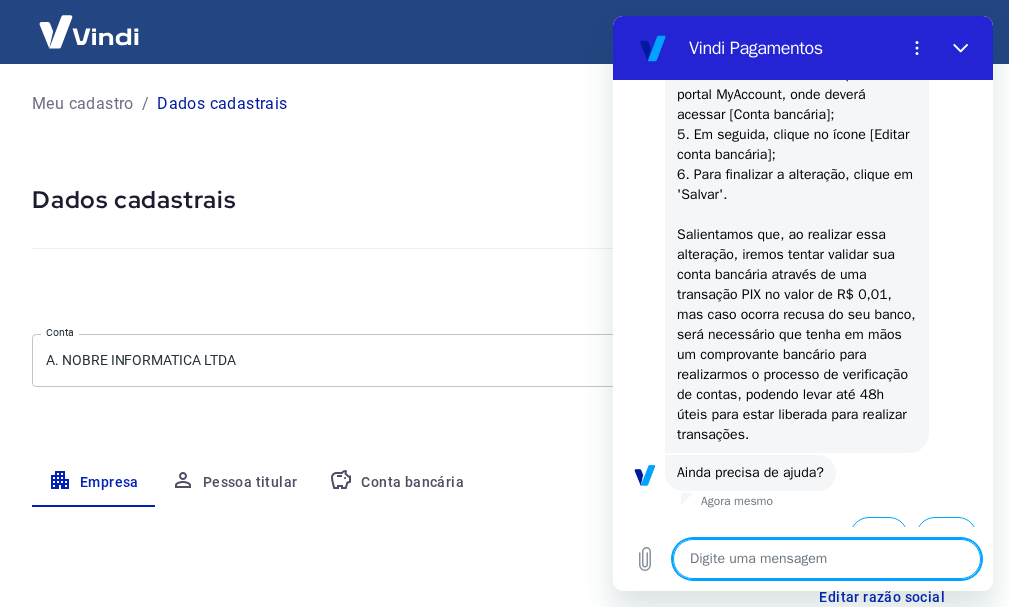 scroll, scrollTop: 496, scrollLeft: 0, axis: vertical 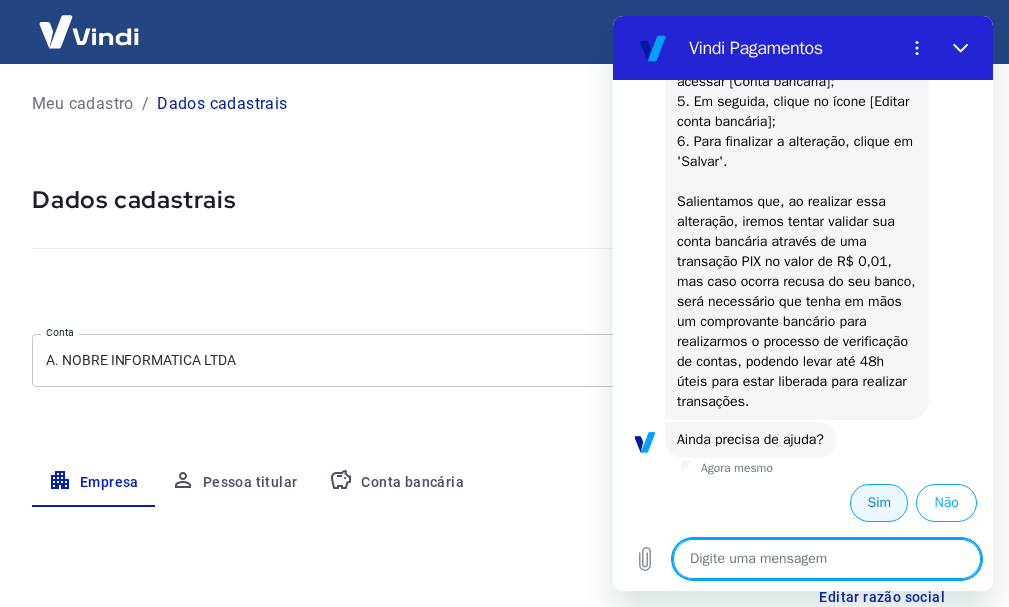 click on "Sim" at bounding box center [879, 503] 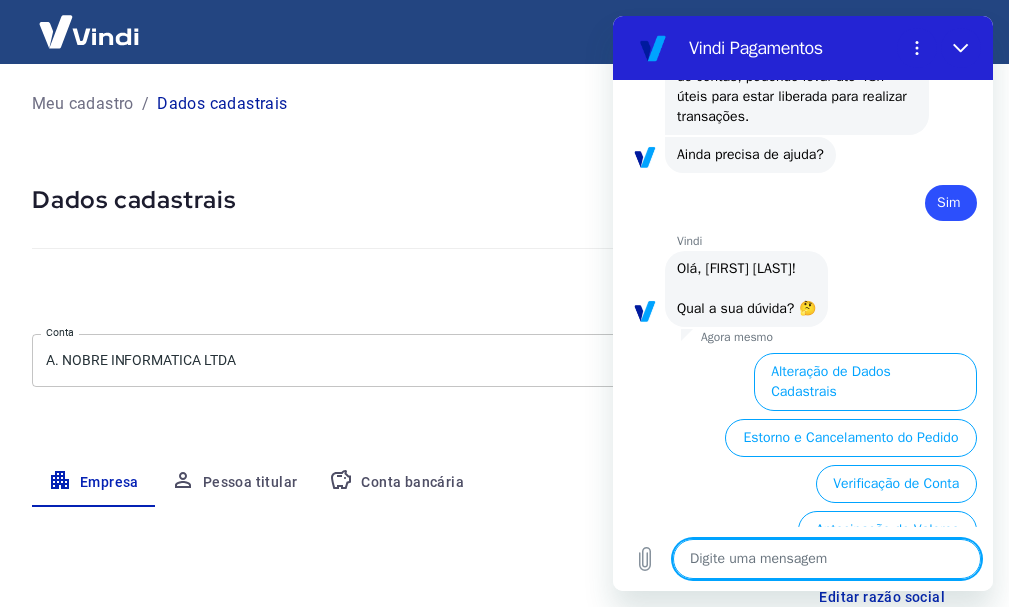 scroll, scrollTop: 972, scrollLeft: 0, axis: vertical 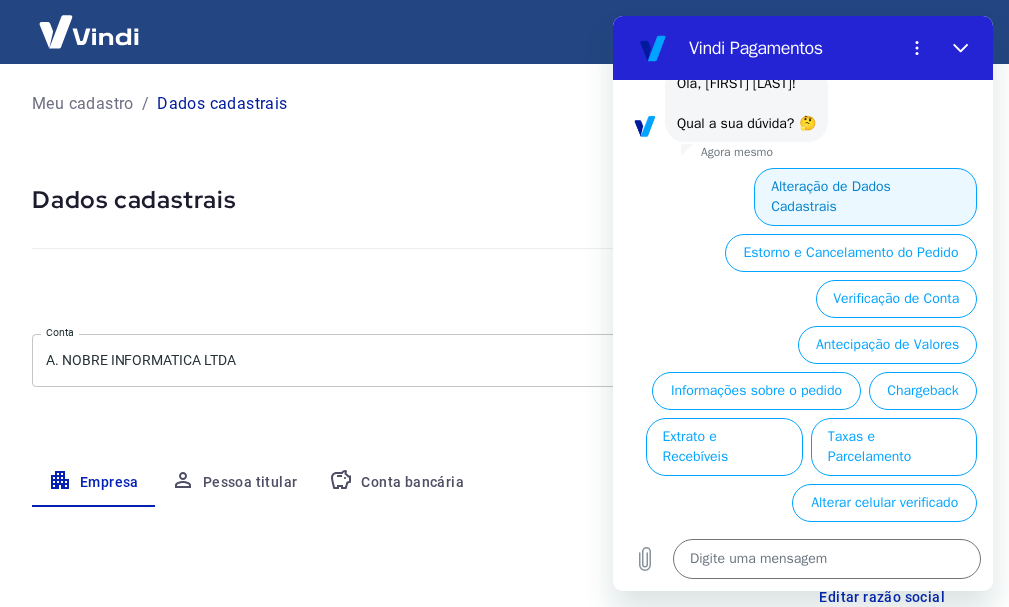 click on "Alteração de Dados Cadastrais" at bounding box center [865, 197] 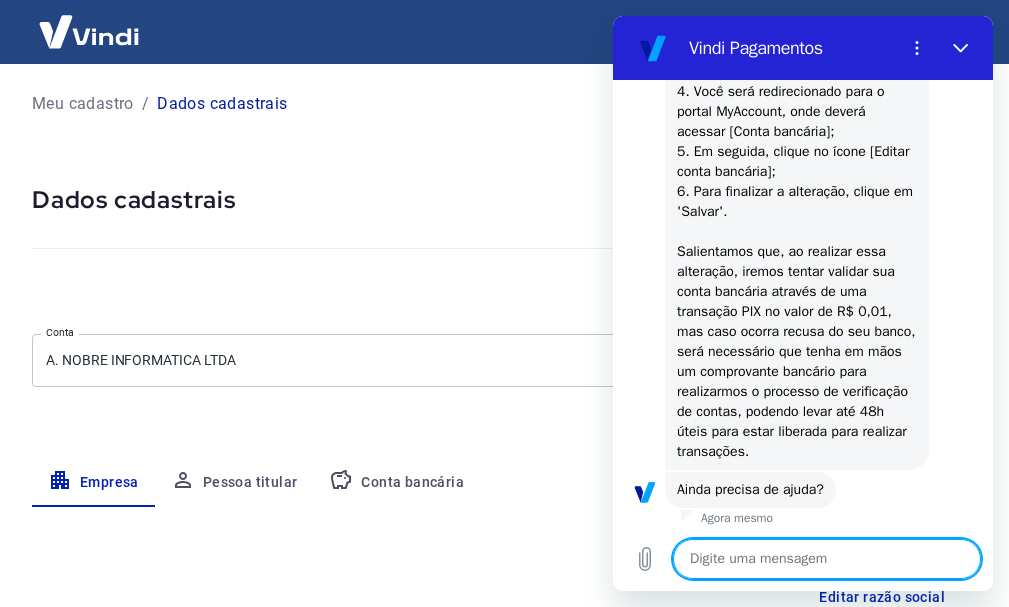 scroll, scrollTop: 1342, scrollLeft: 0, axis: vertical 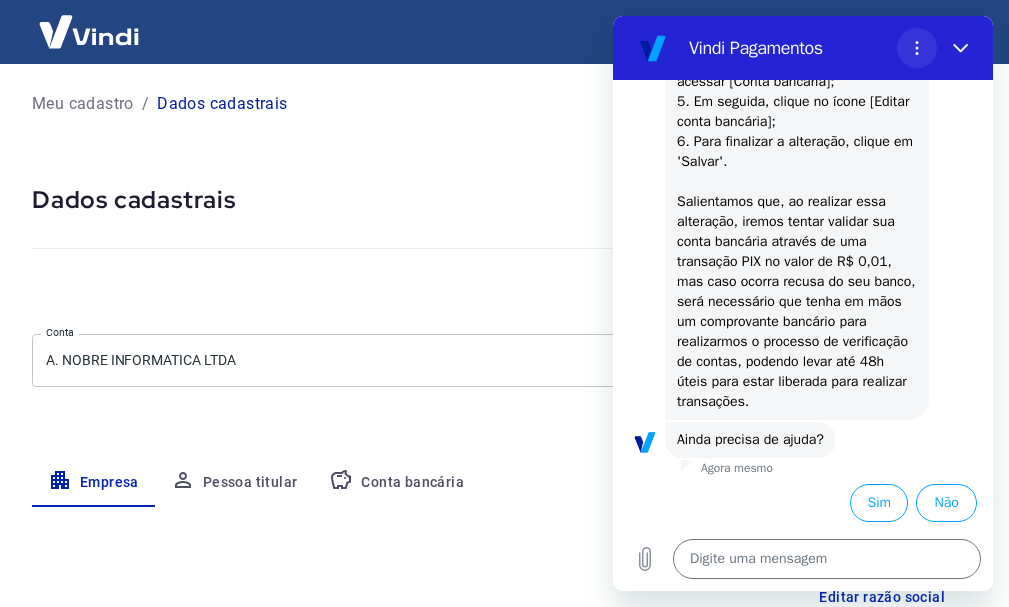 click at bounding box center [917, 48] 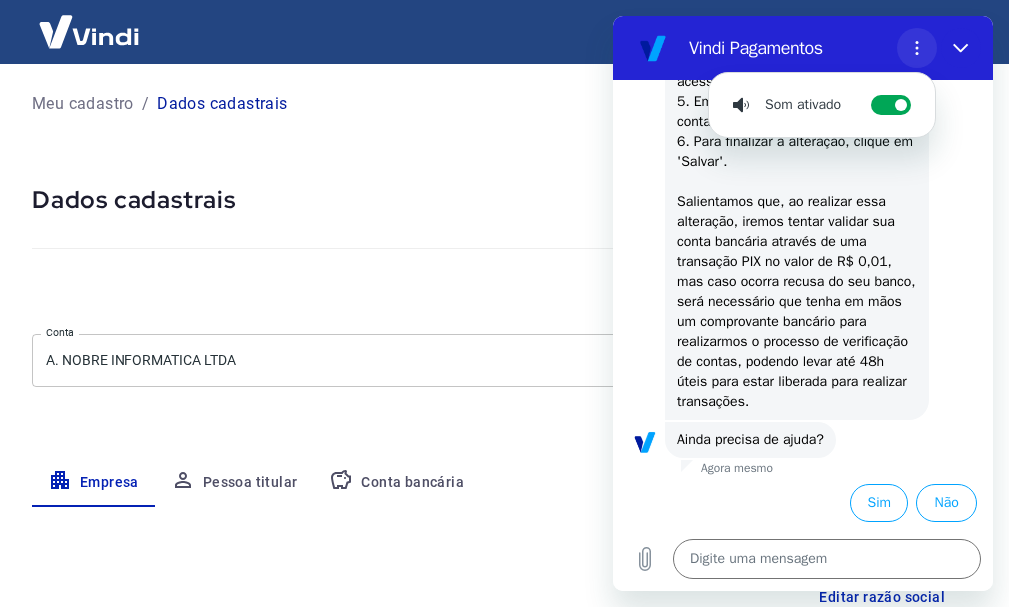 click at bounding box center [917, 48] 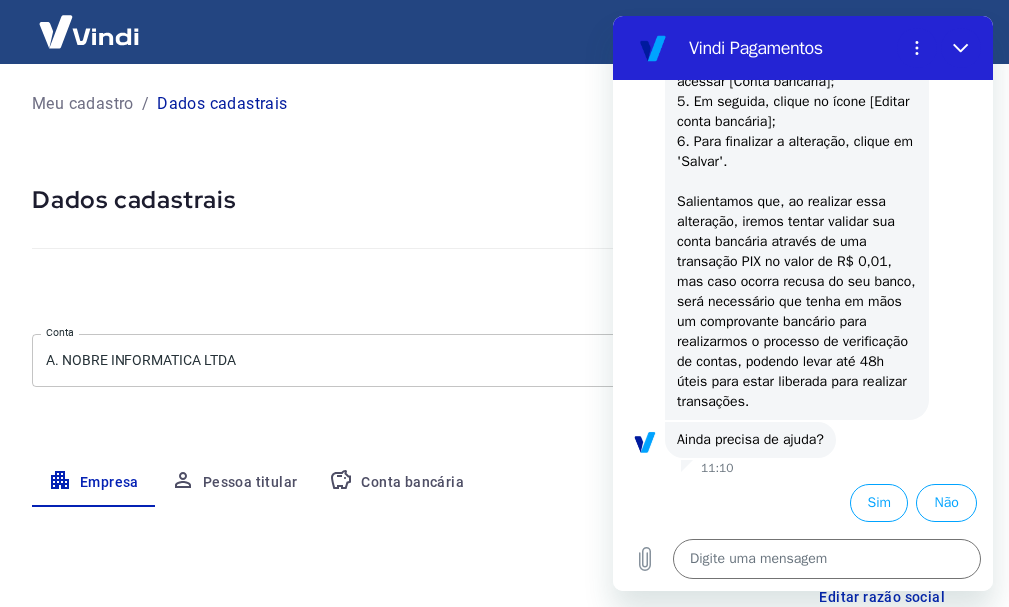 type on "x" 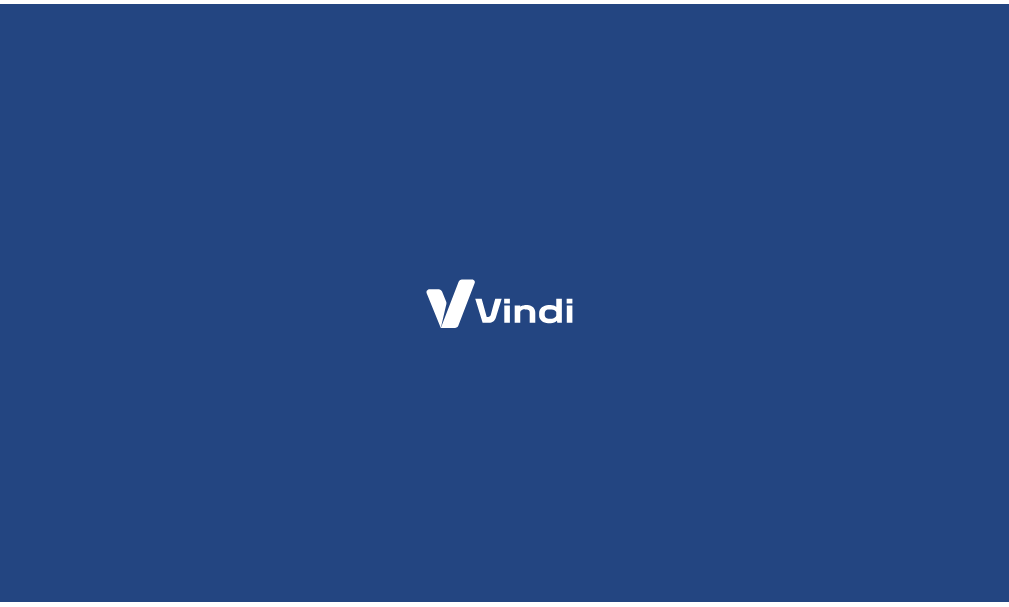 scroll, scrollTop: 0, scrollLeft: 0, axis: both 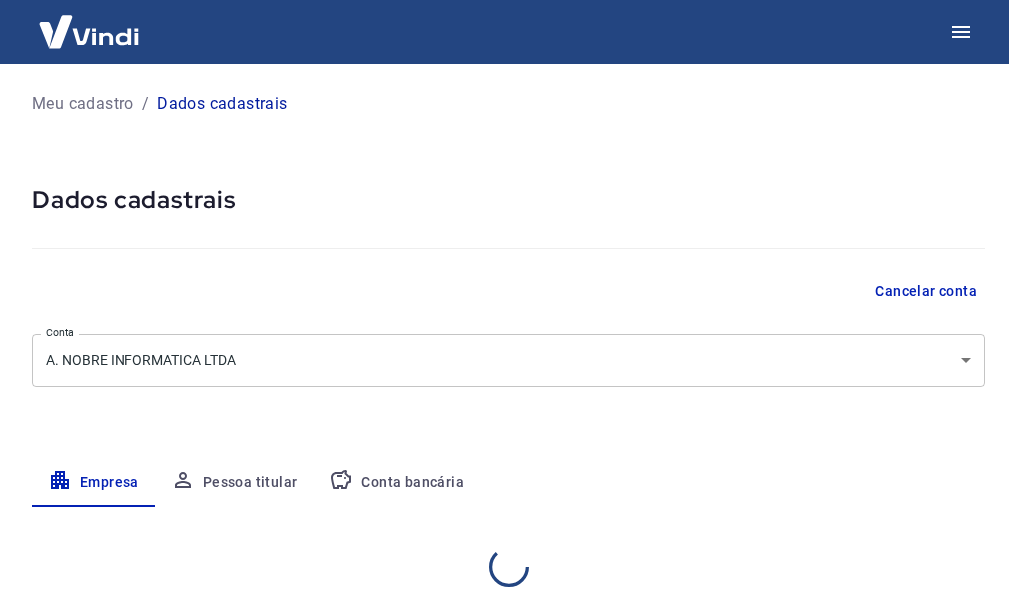 select on "[STATE_CODE]" 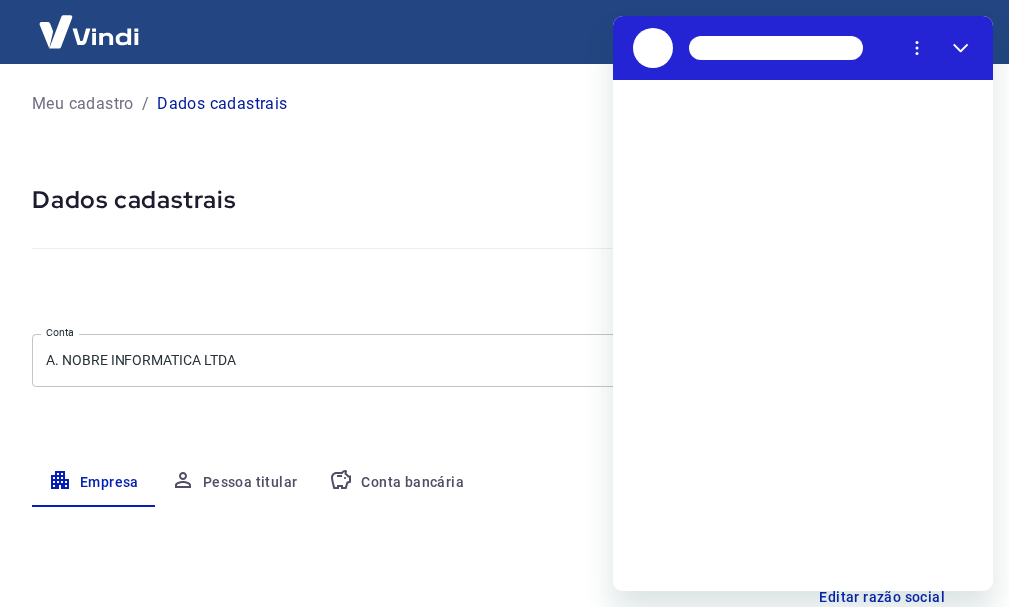 scroll, scrollTop: 0, scrollLeft: 0, axis: both 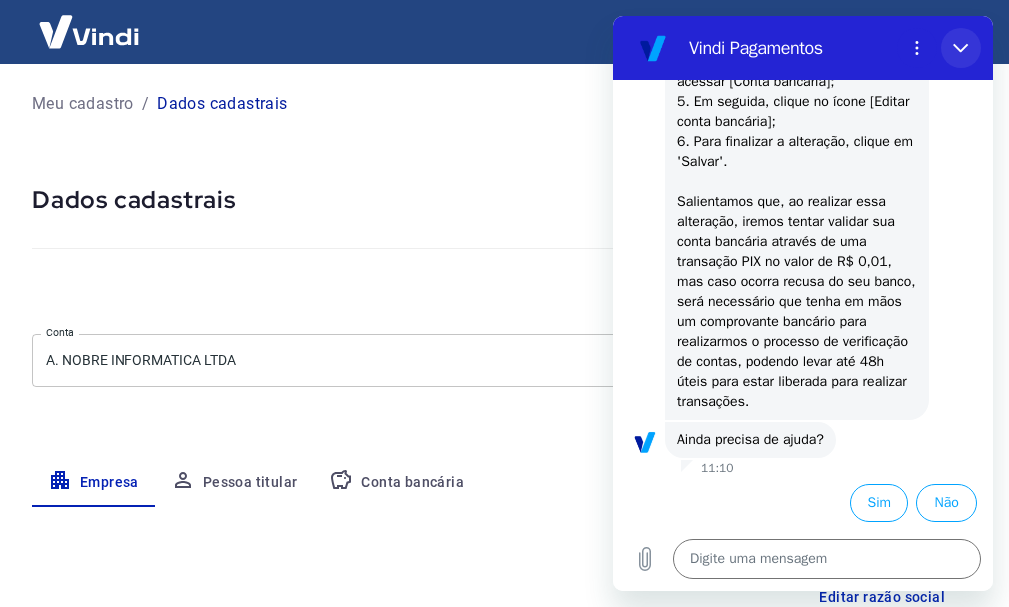click 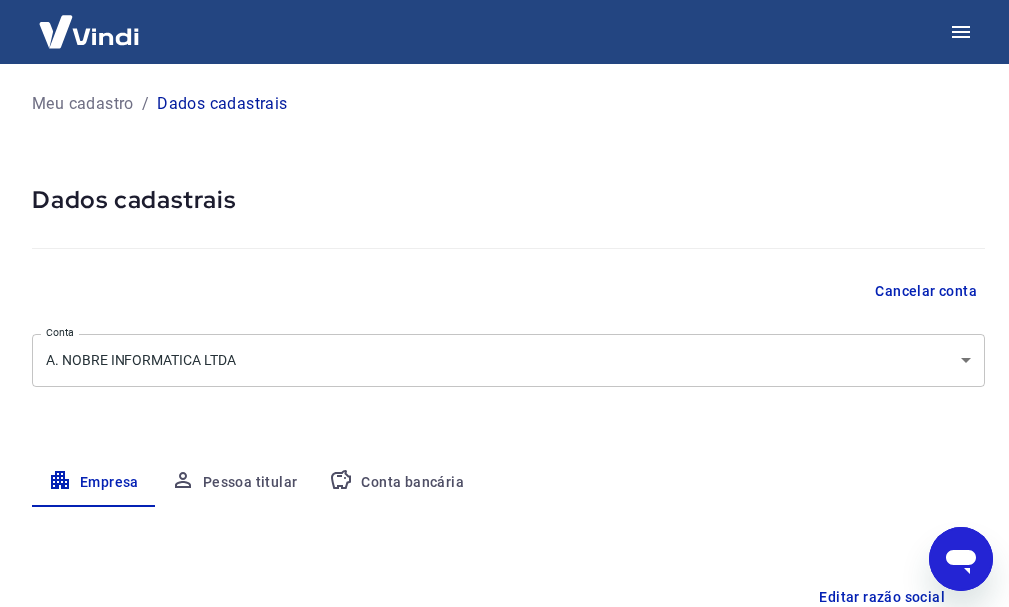click on "Conta bancária" at bounding box center [396, 483] 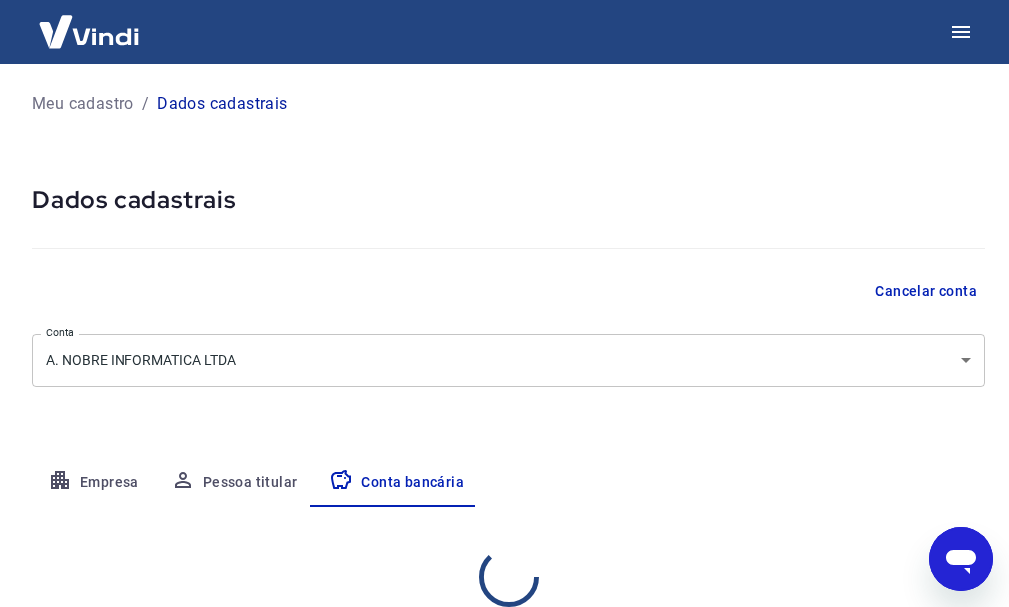 select on "1" 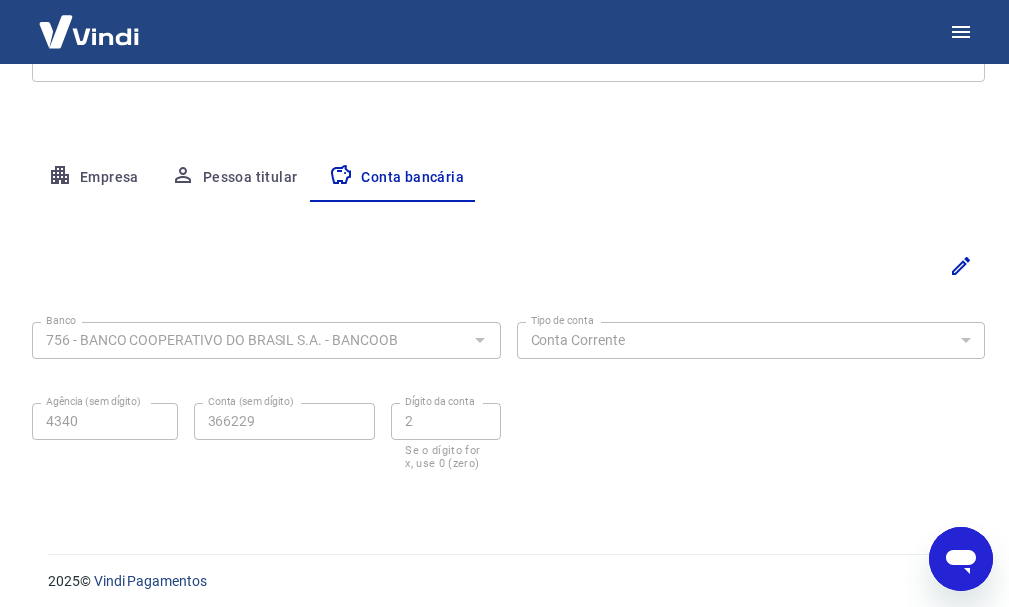 scroll, scrollTop: 314, scrollLeft: 0, axis: vertical 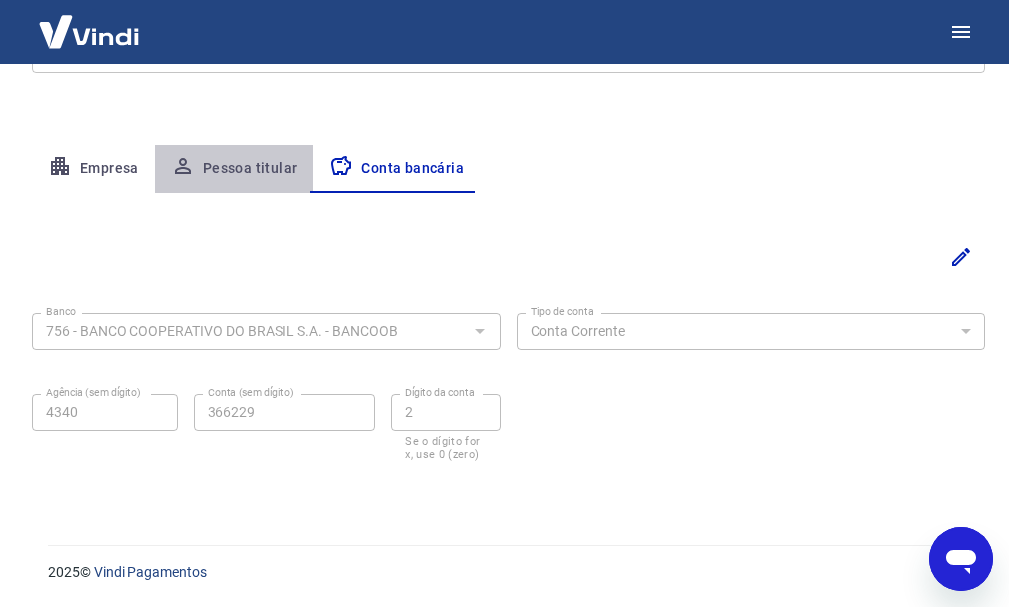 click on "Pessoa titular" at bounding box center (234, 169) 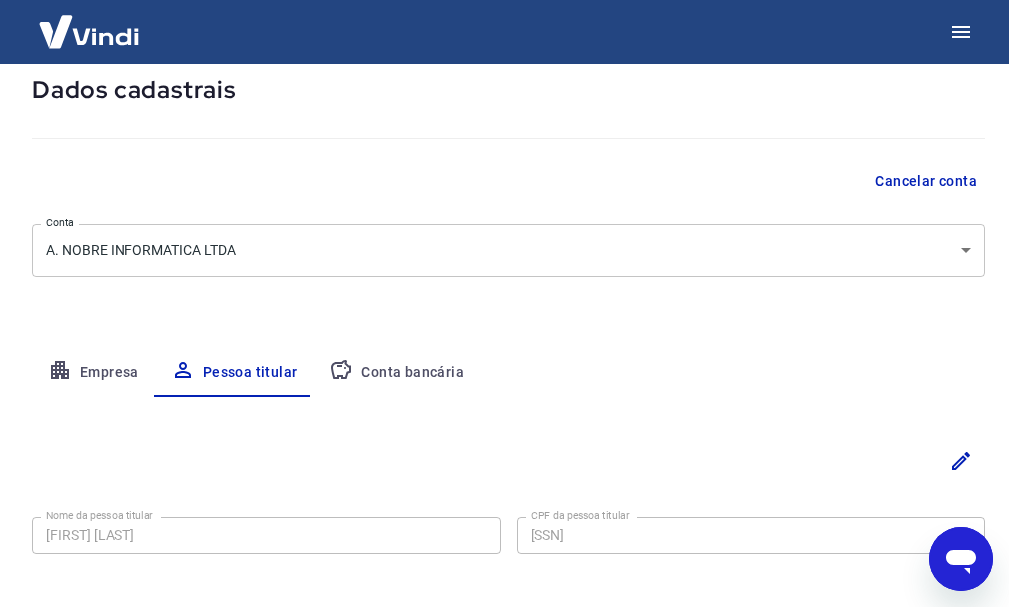 scroll, scrollTop: 203, scrollLeft: 0, axis: vertical 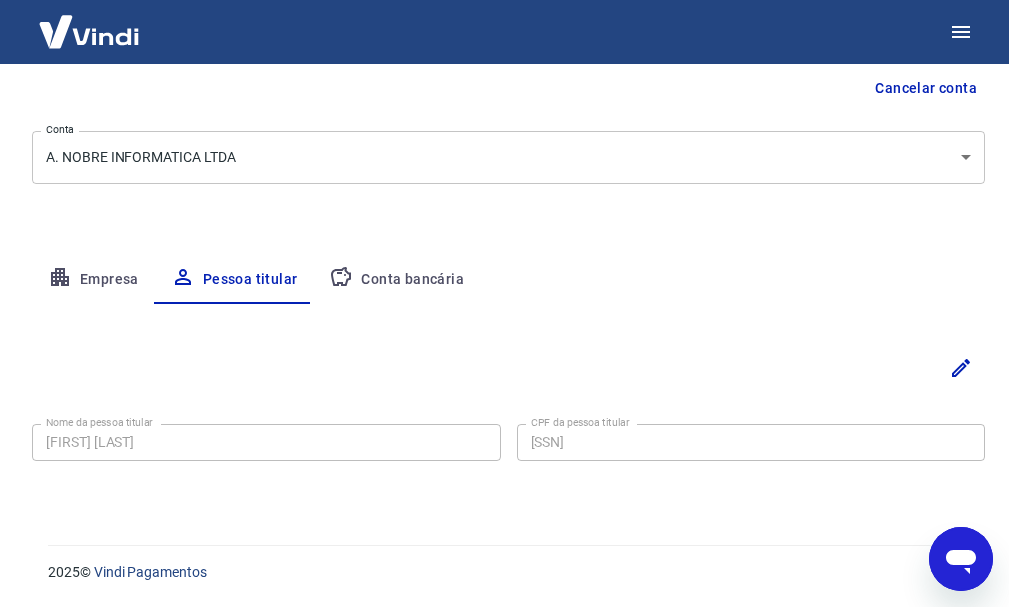 click on "Empresa" at bounding box center [93, 280] 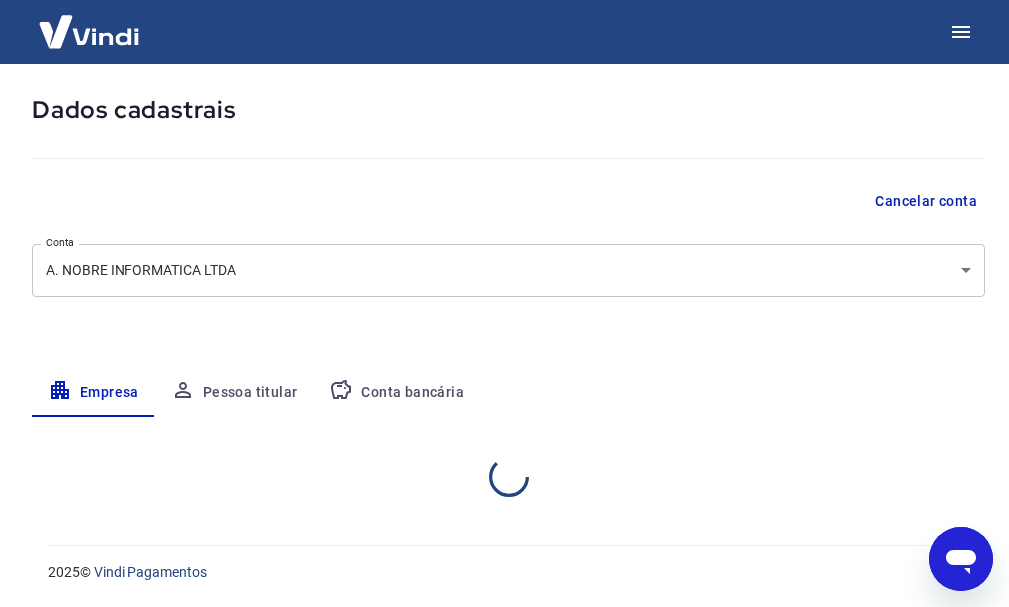scroll, scrollTop: 203, scrollLeft: 0, axis: vertical 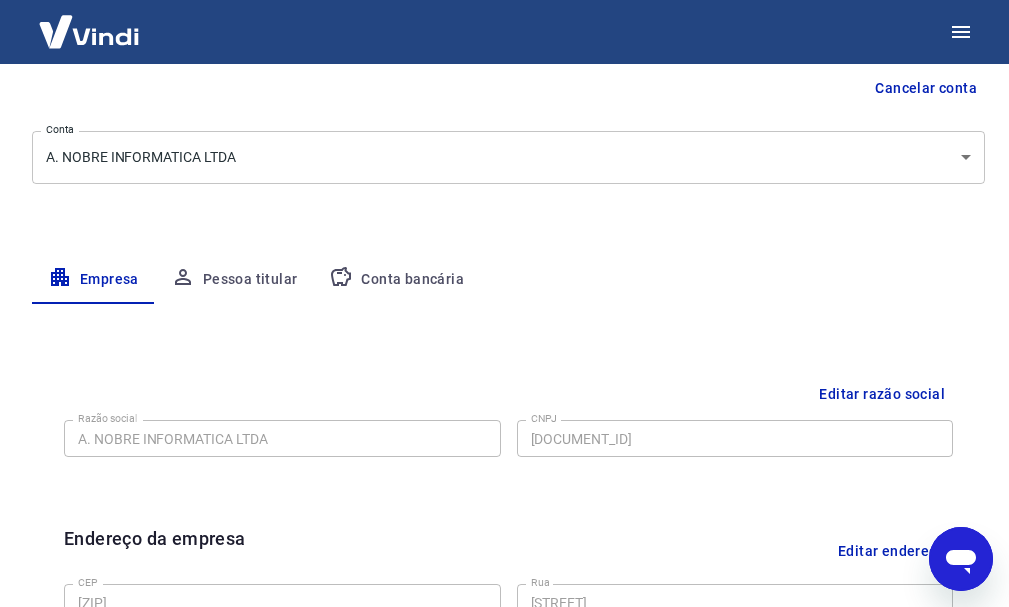 type on "x" 